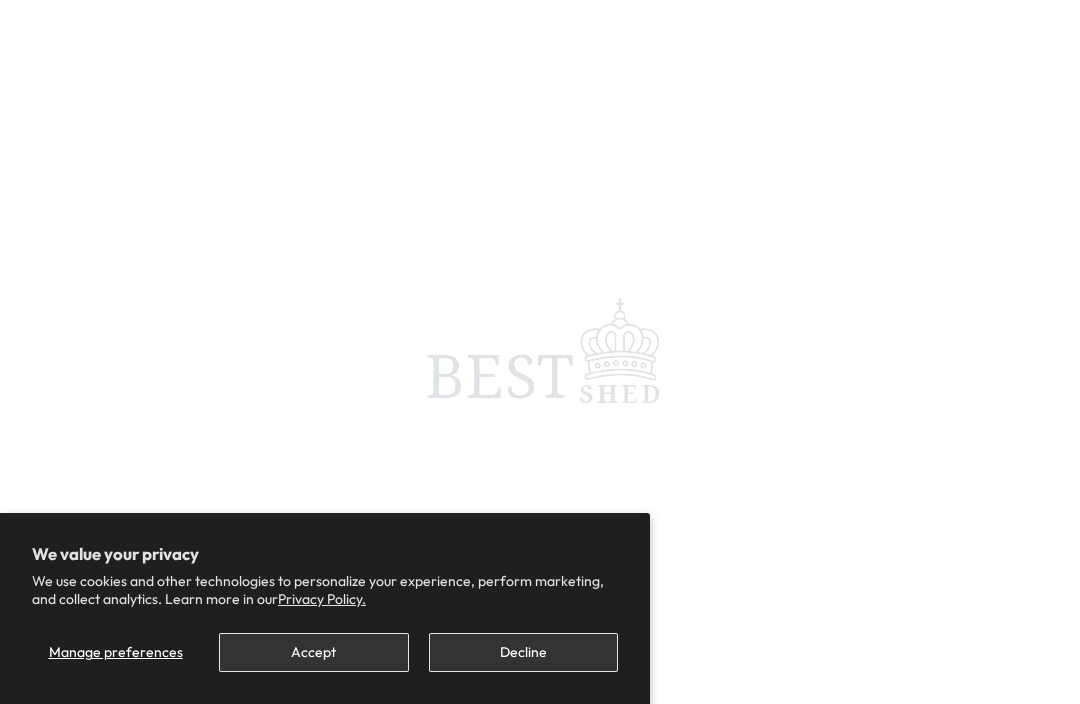 scroll, scrollTop: 0, scrollLeft: 0, axis: both 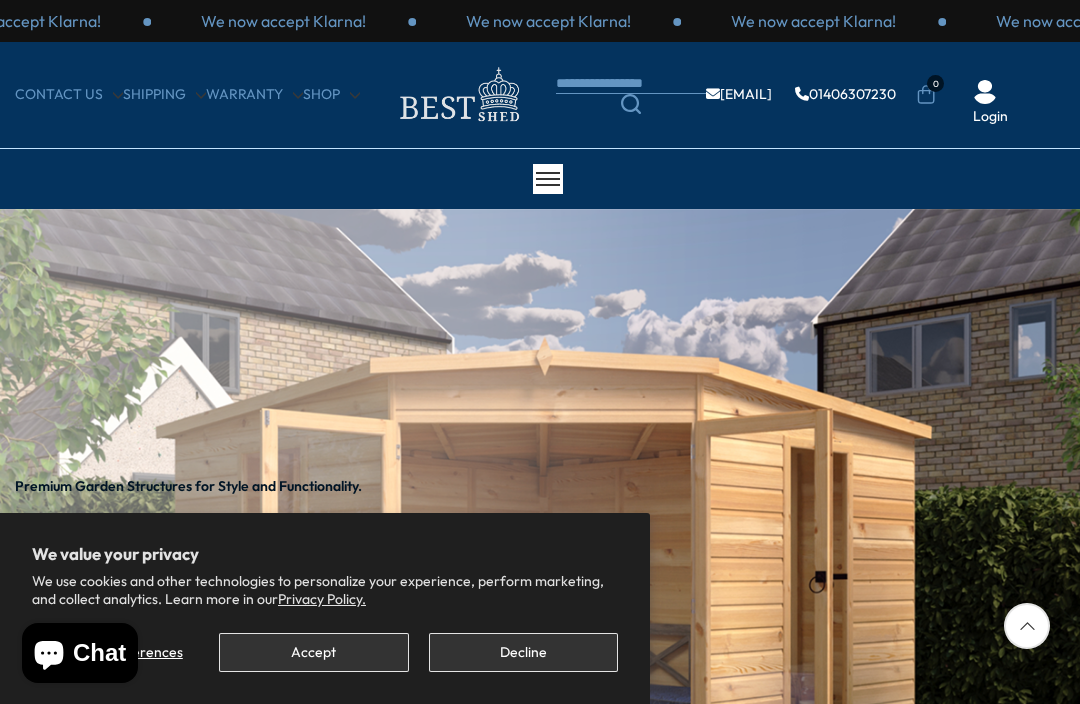 click on "Decline" at bounding box center (523, 652) 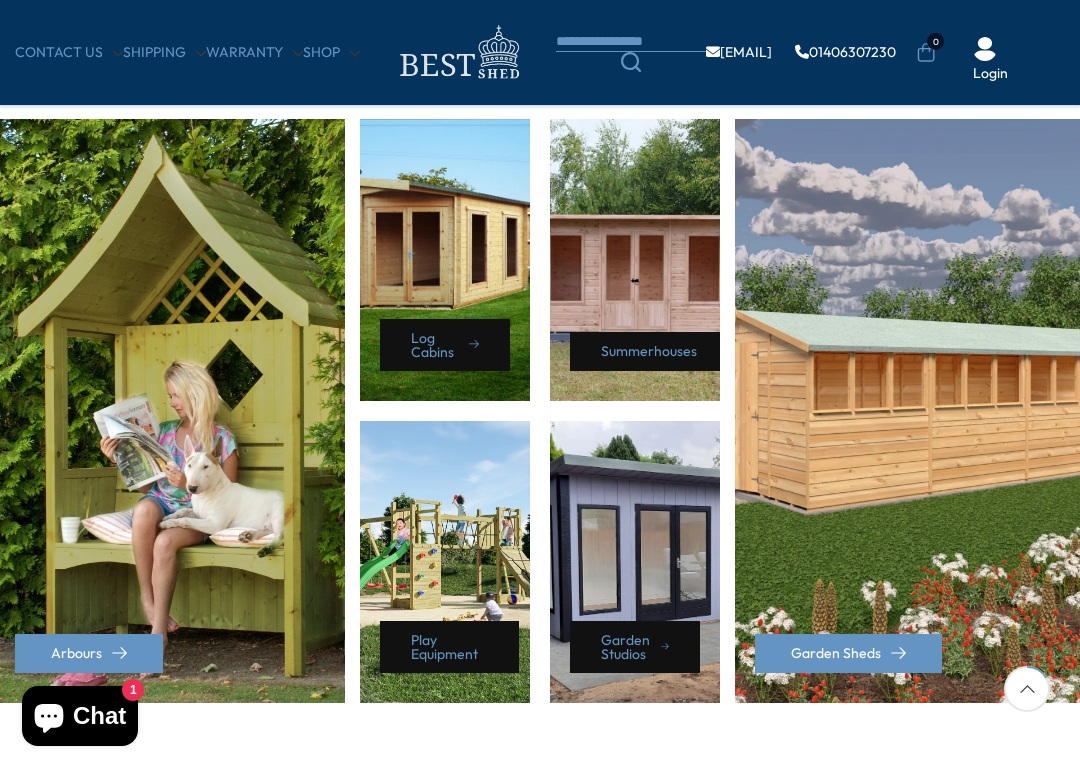 scroll, scrollTop: 857, scrollLeft: 0, axis: vertical 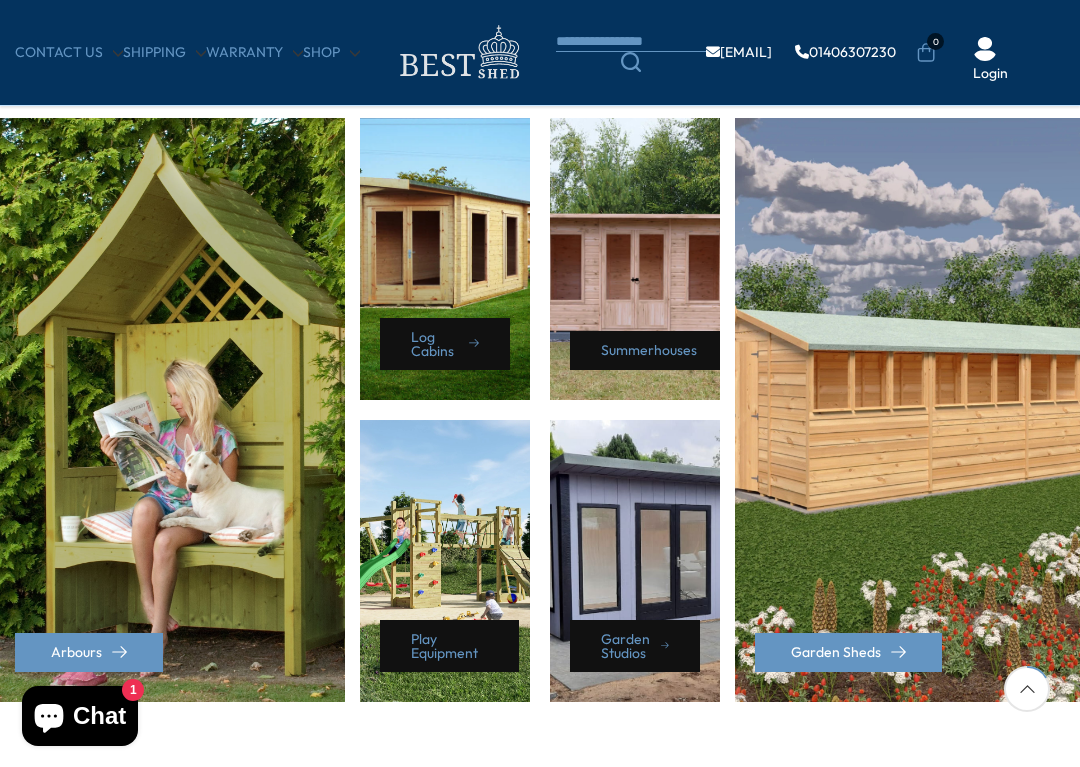 click on "Log Cabins" at bounding box center (445, 259) 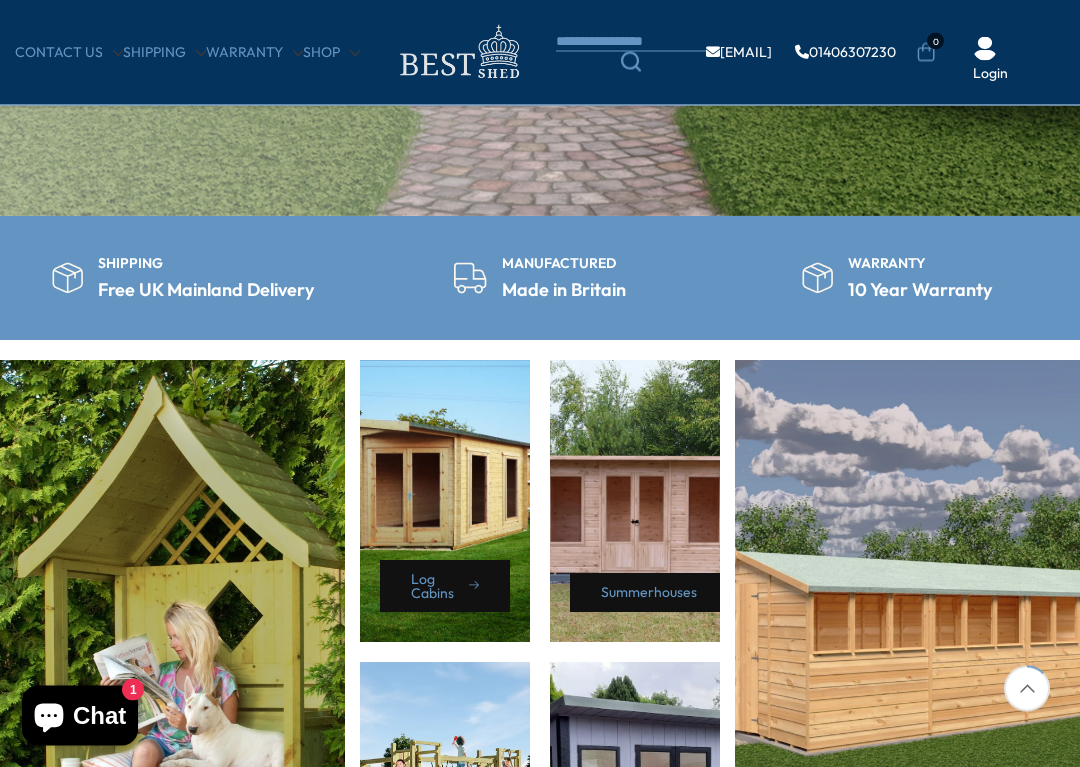 scroll, scrollTop: 692, scrollLeft: 0, axis: vertical 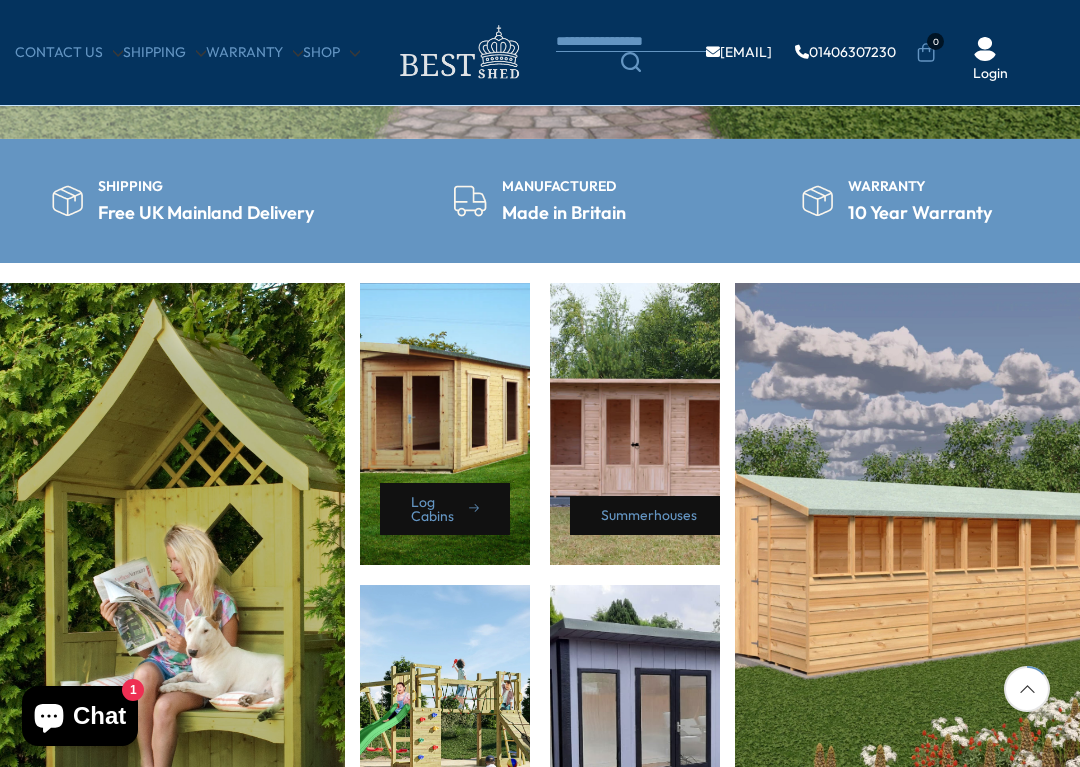 click on "Log Cabins" at bounding box center (445, 424) 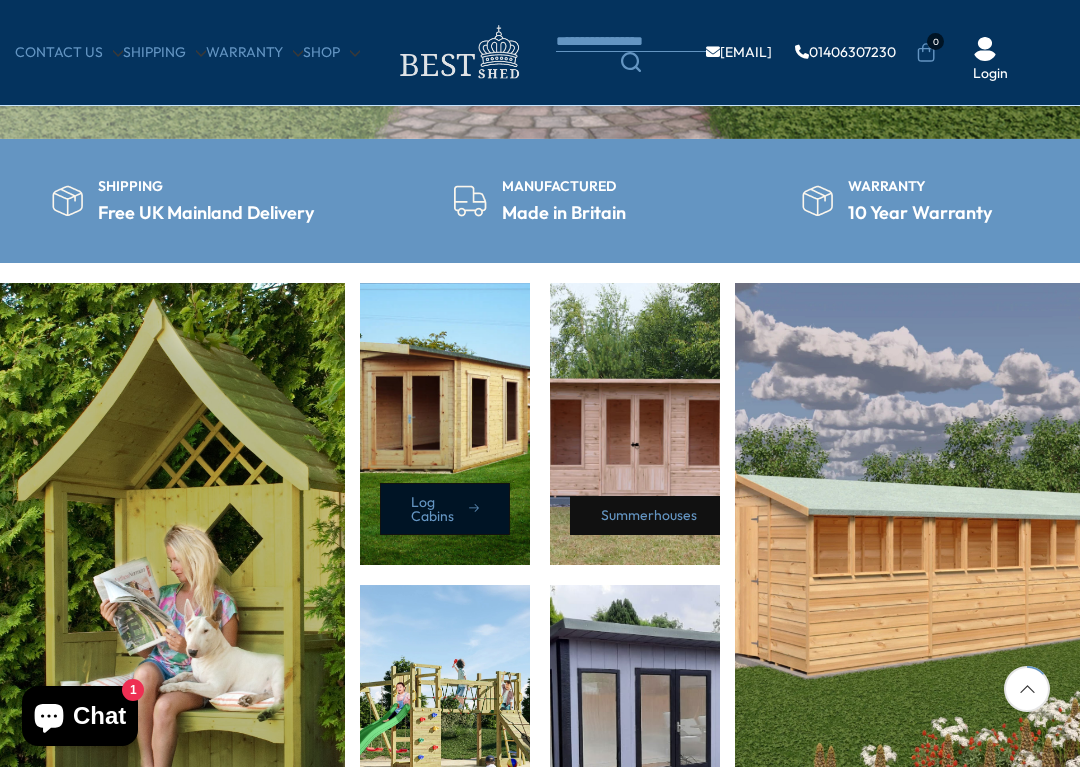 click on "Log Cabins" at bounding box center (445, 509) 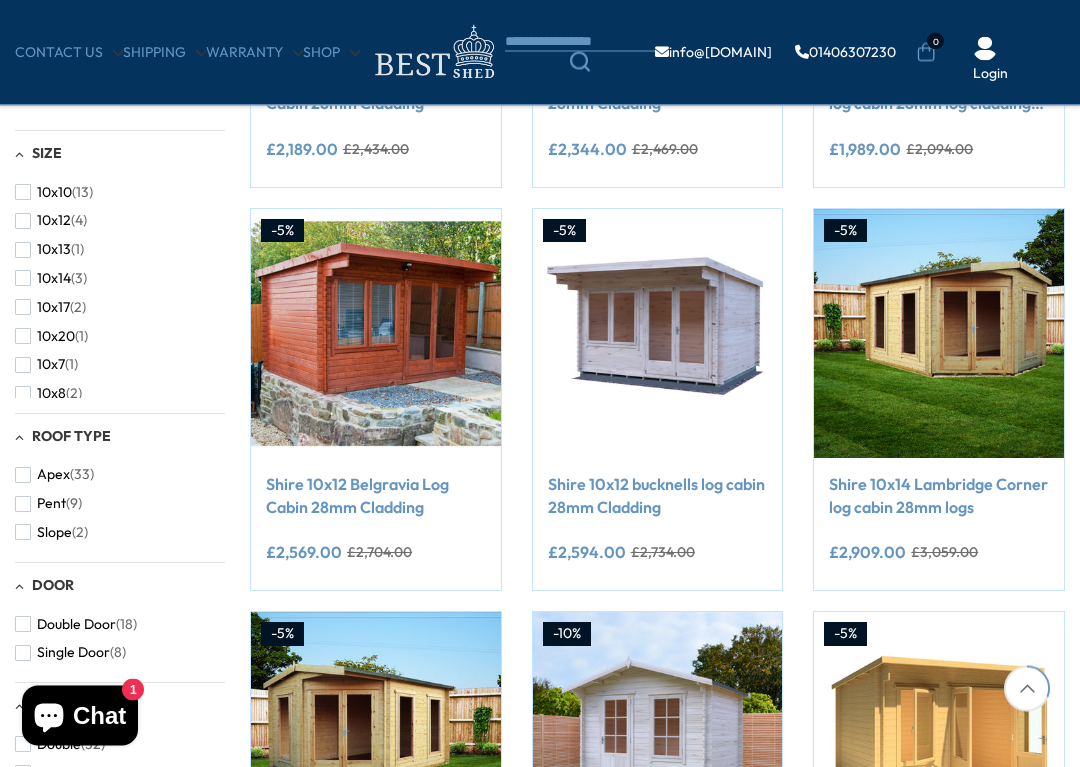 scroll, scrollTop: 668, scrollLeft: 0, axis: vertical 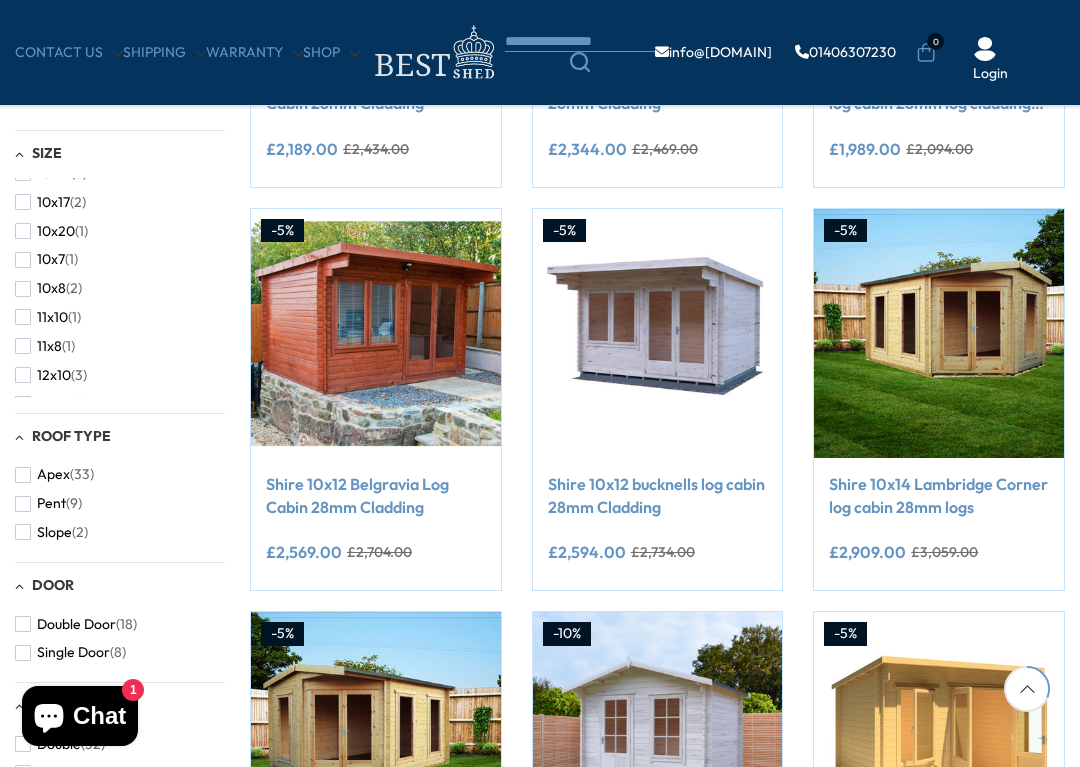 click on "11x8
(1)" at bounding box center [45, 346] 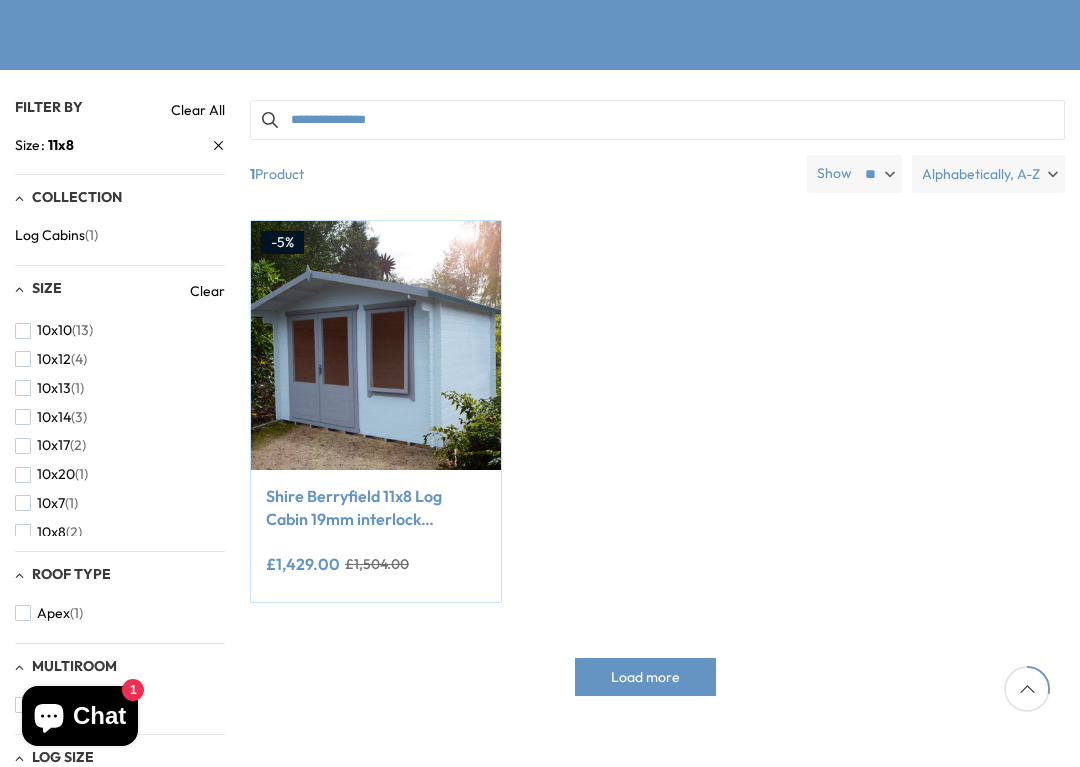 scroll, scrollTop: 363, scrollLeft: 0, axis: vertical 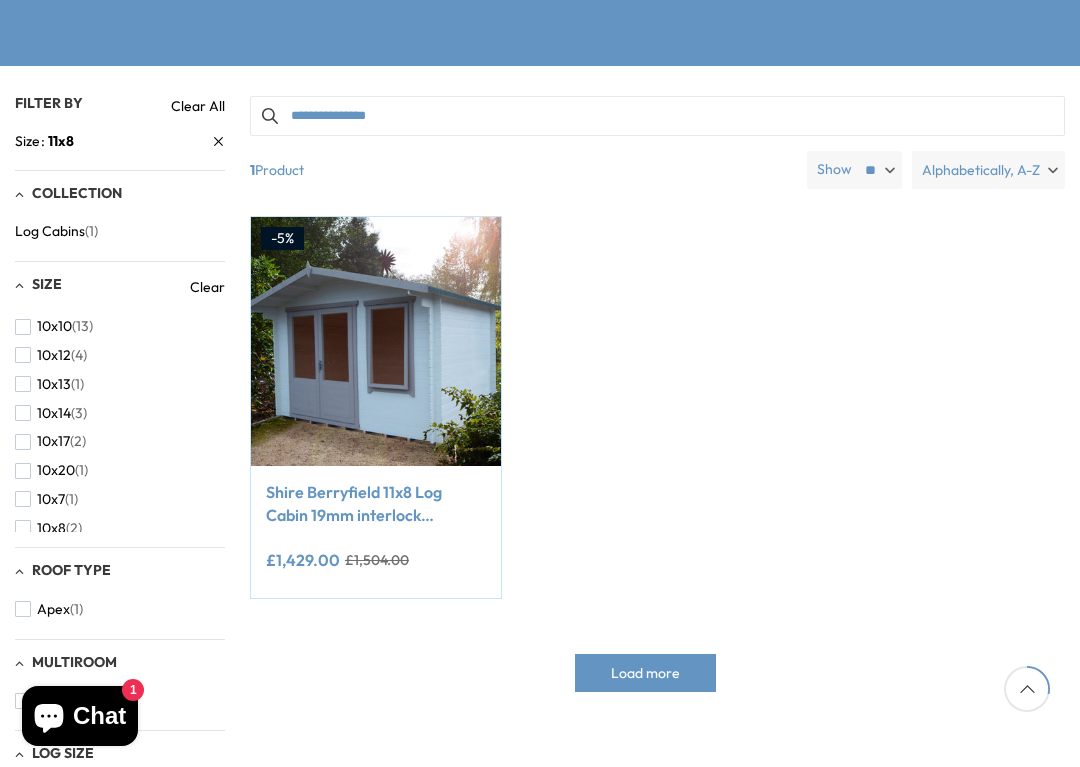 click at bounding box center (376, 342) 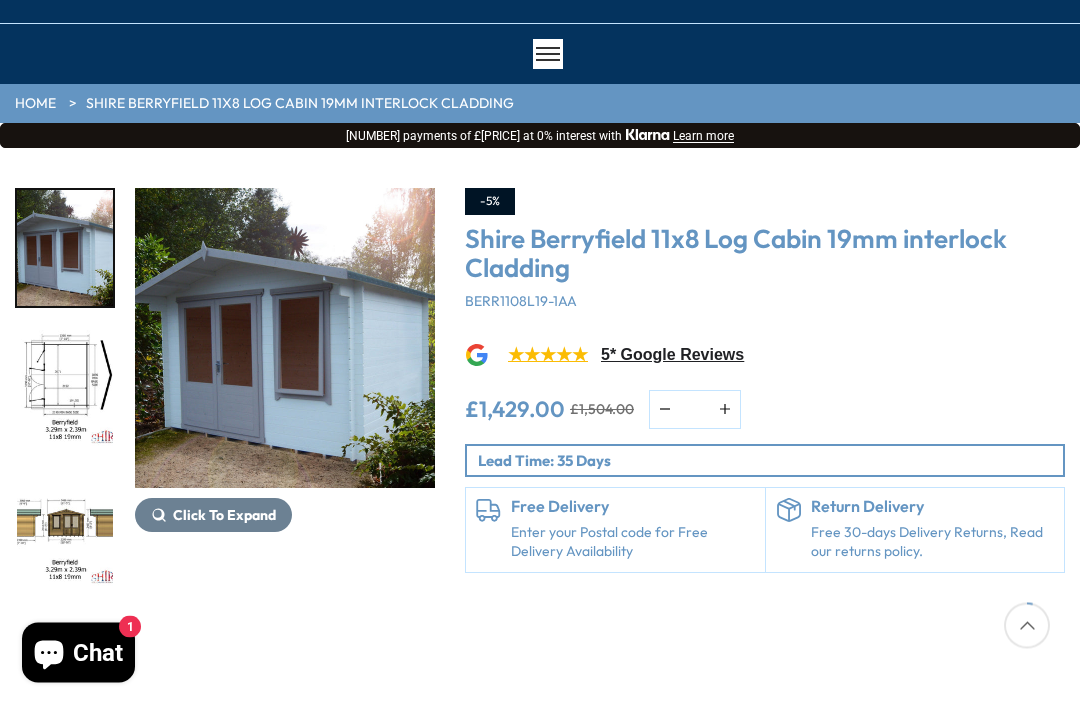 scroll, scrollTop: 122, scrollLeft: 0, axis: vertical 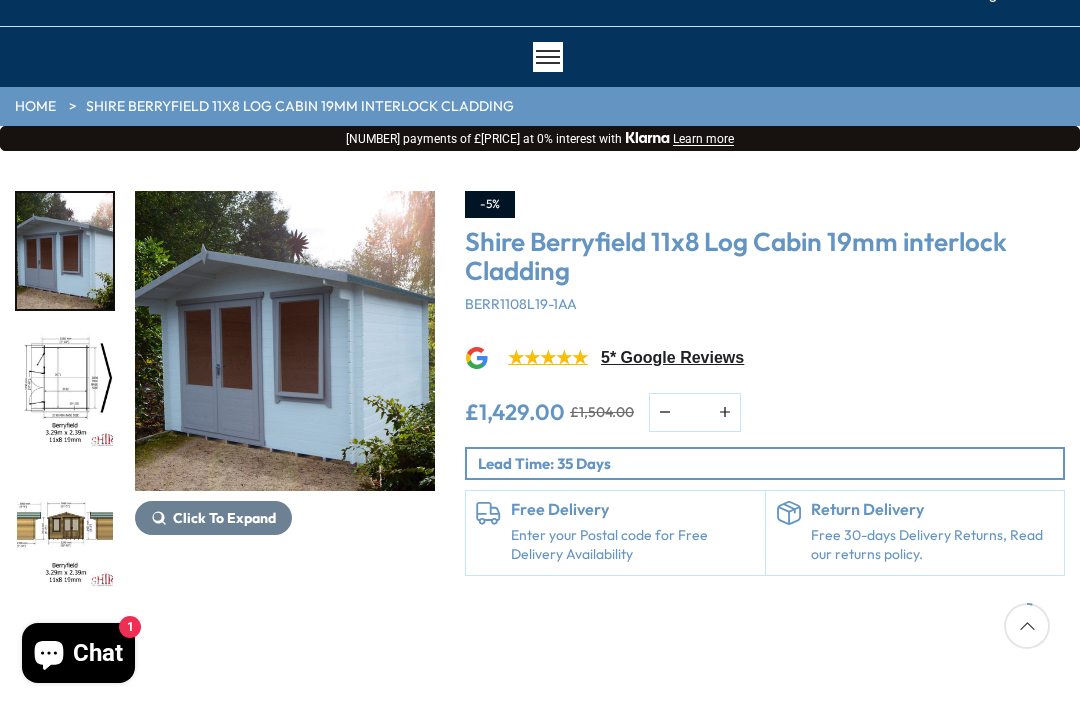 click at bounding box center [65, 531] 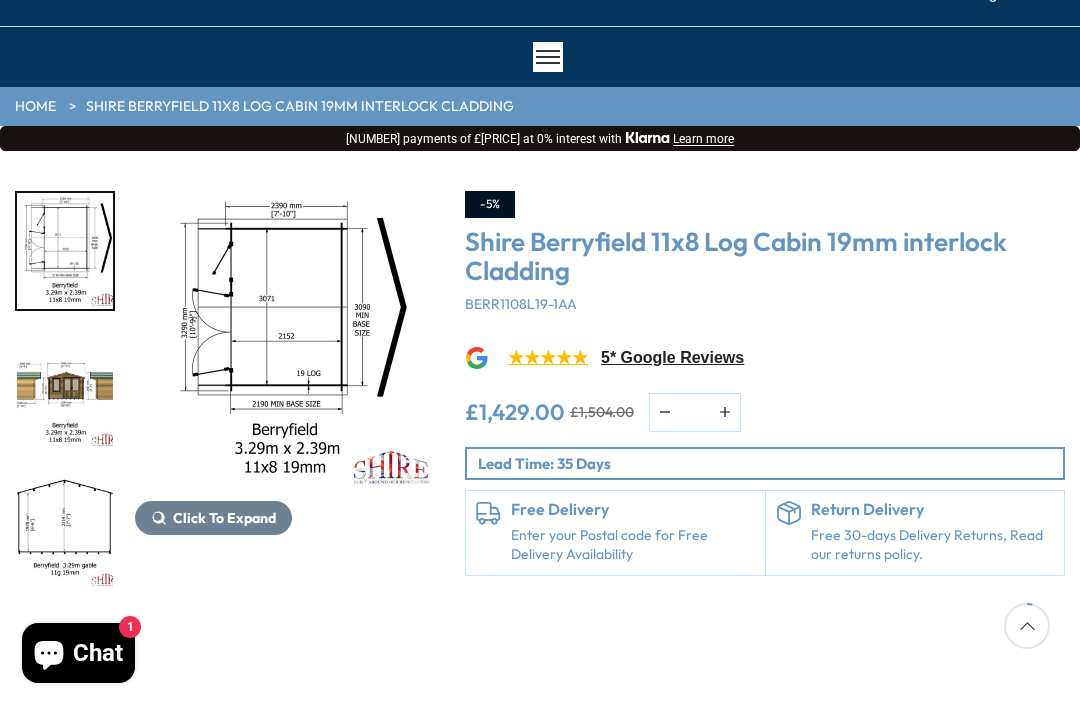 click on "Click To Expand" at bounding box center (224, 518) 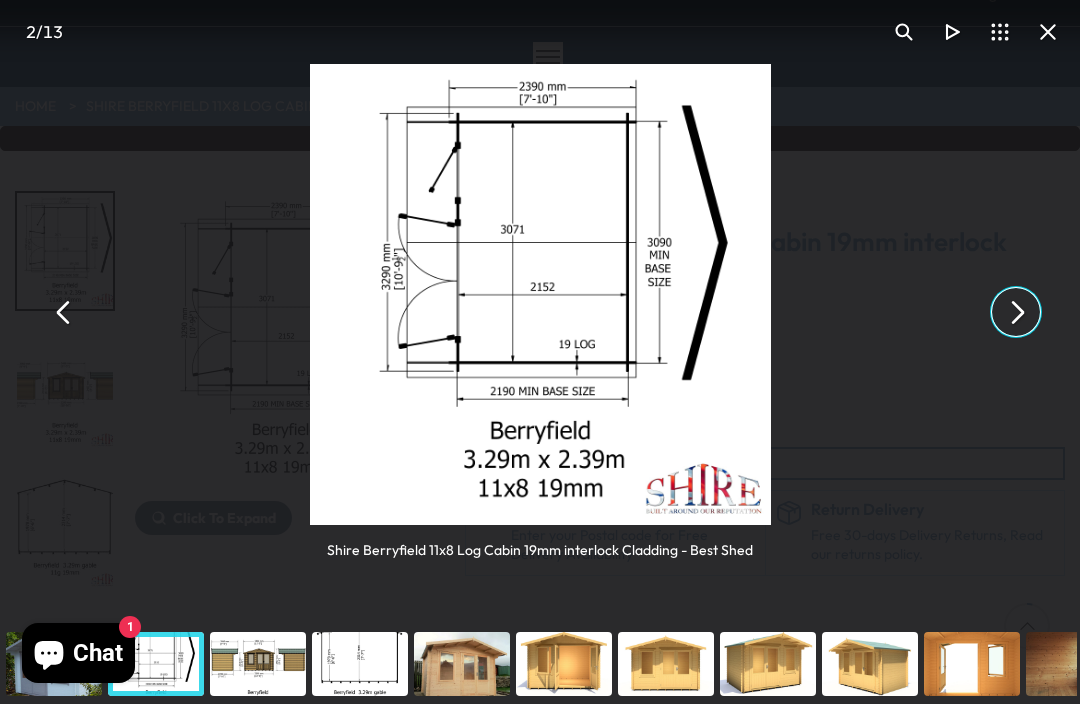 click at bounding box center (1016, 312) 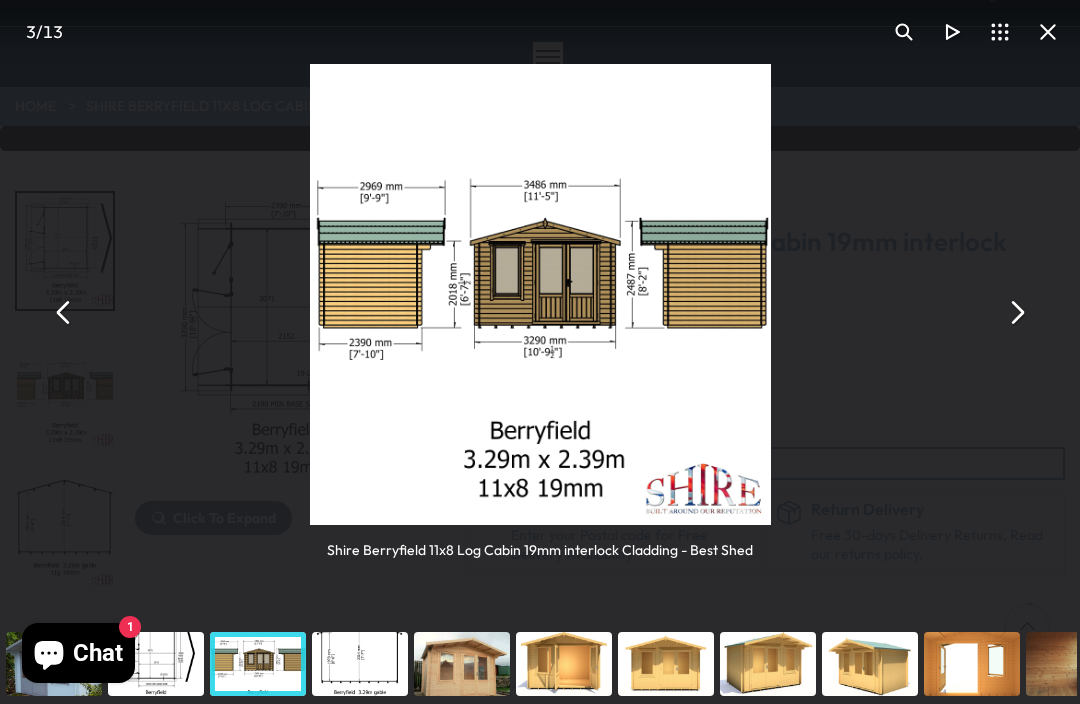 click at bounding box center [1016, 312] 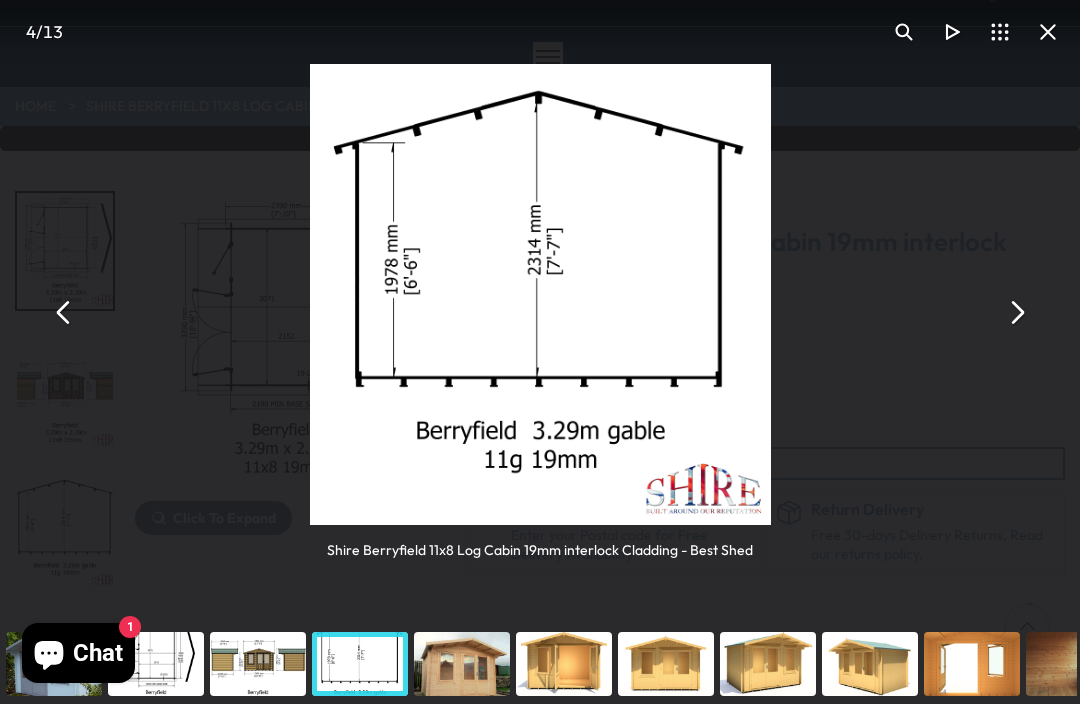 click at bounding box center [1016, 312] 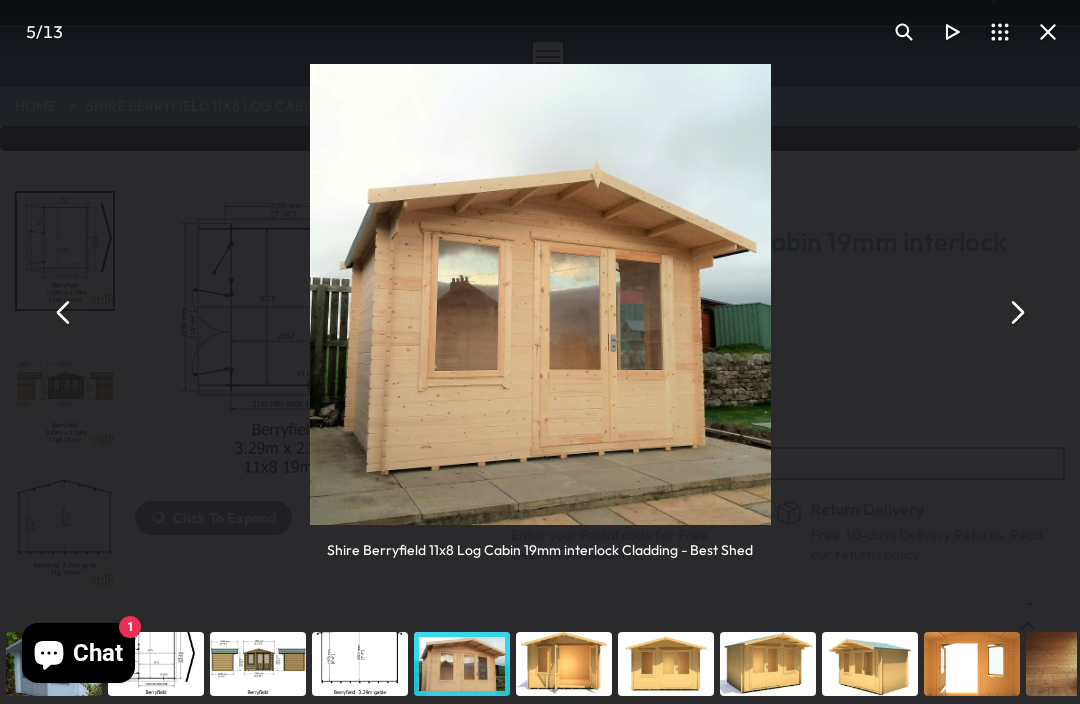 click at bounding box center [1016, 312] 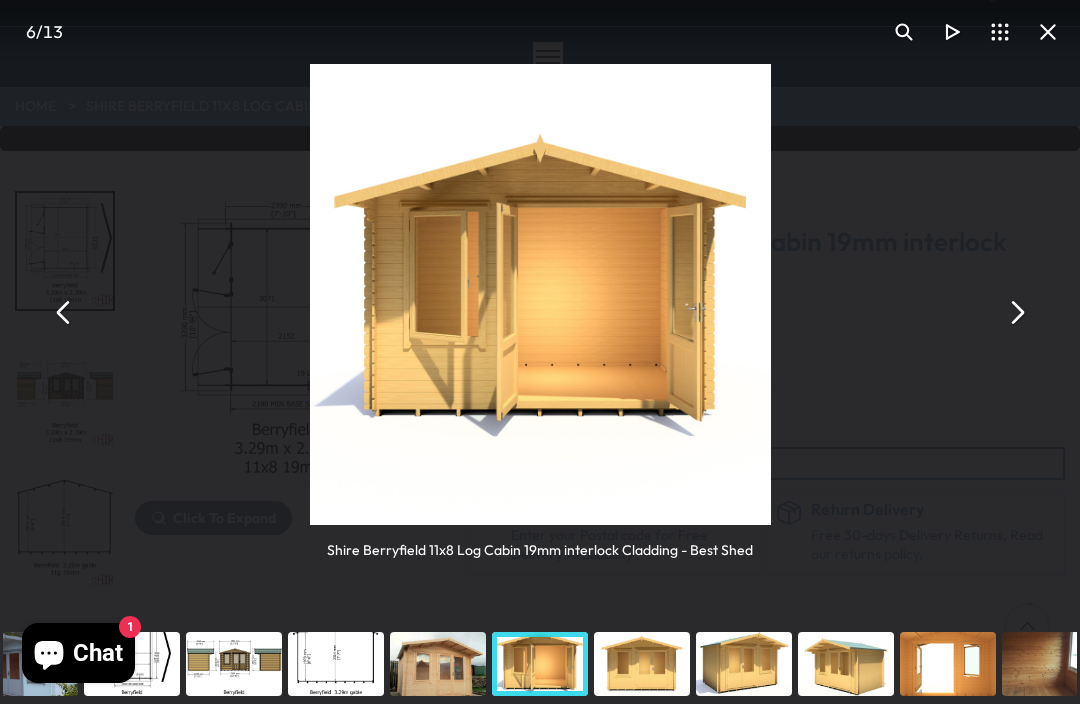 click at bounding box center (1016, 312) 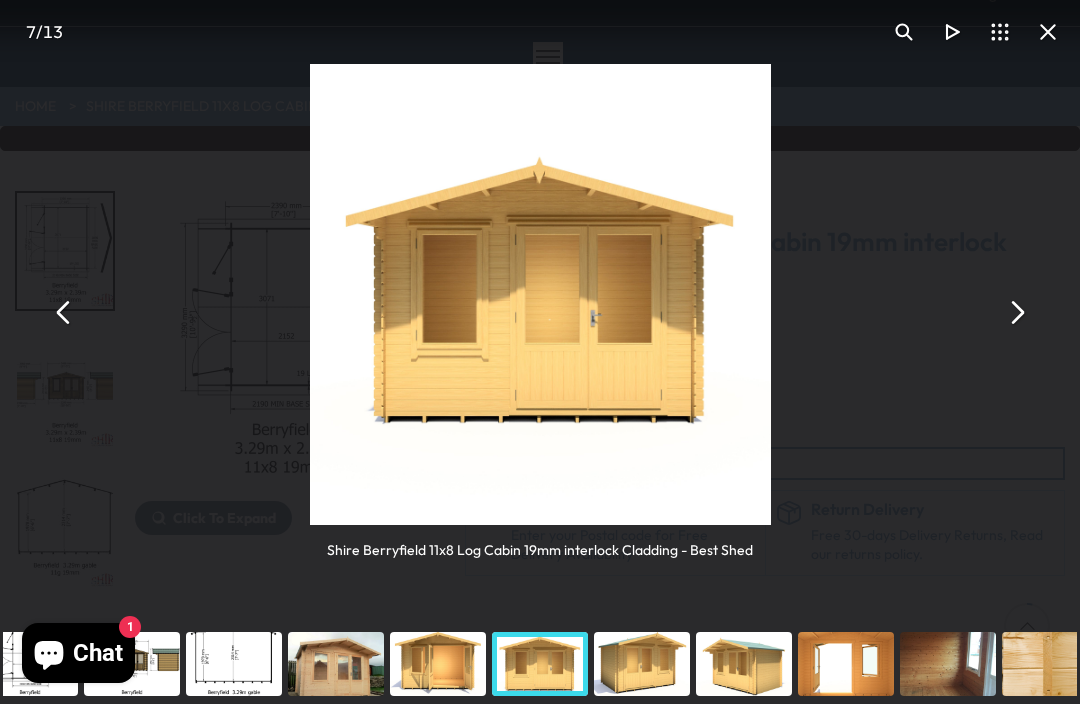 click at bounding box center [1016, 312] 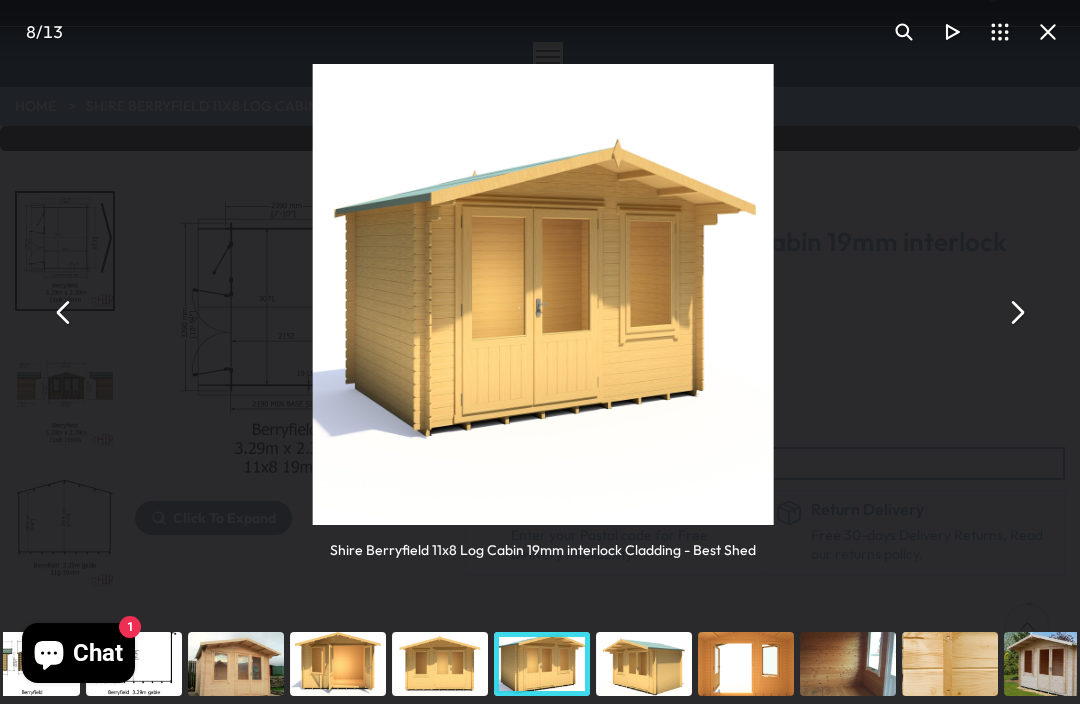 click at bounding box center (1016, 312) 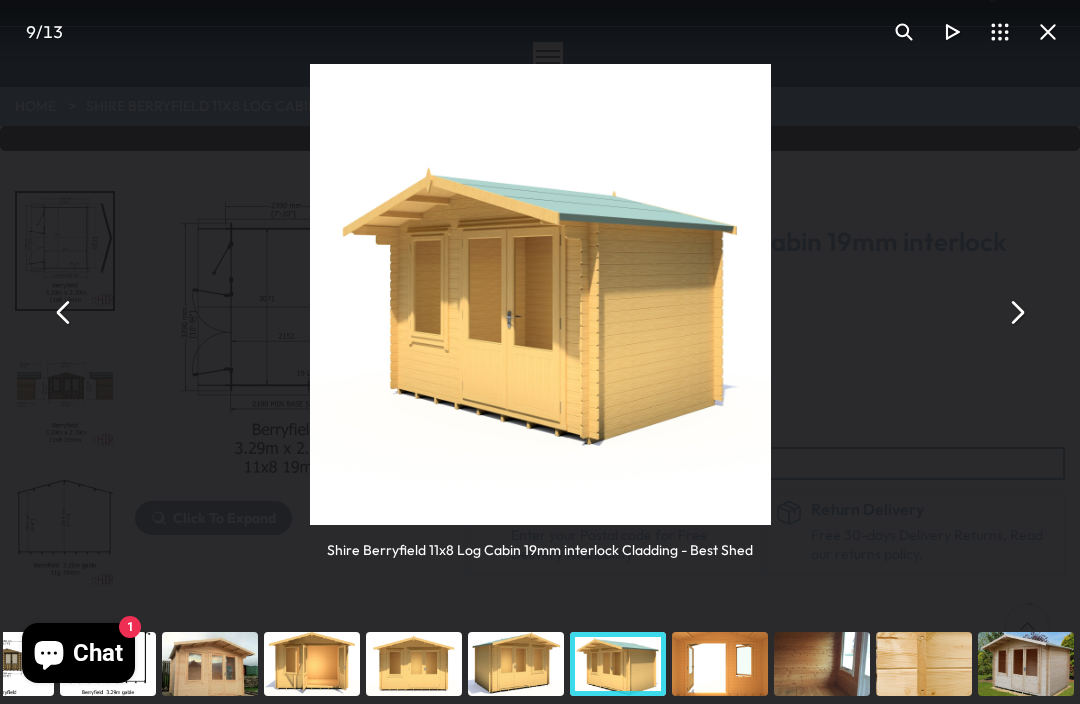 click at bounding box center [1016, 312] 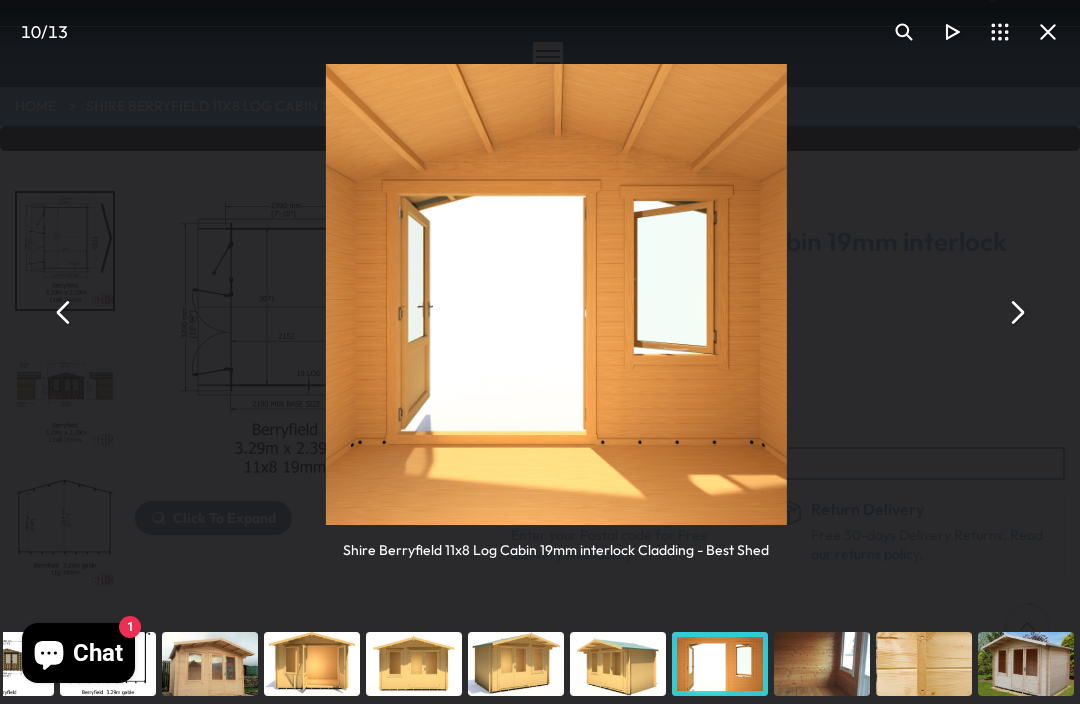 click at bounding box center [1016, 312] 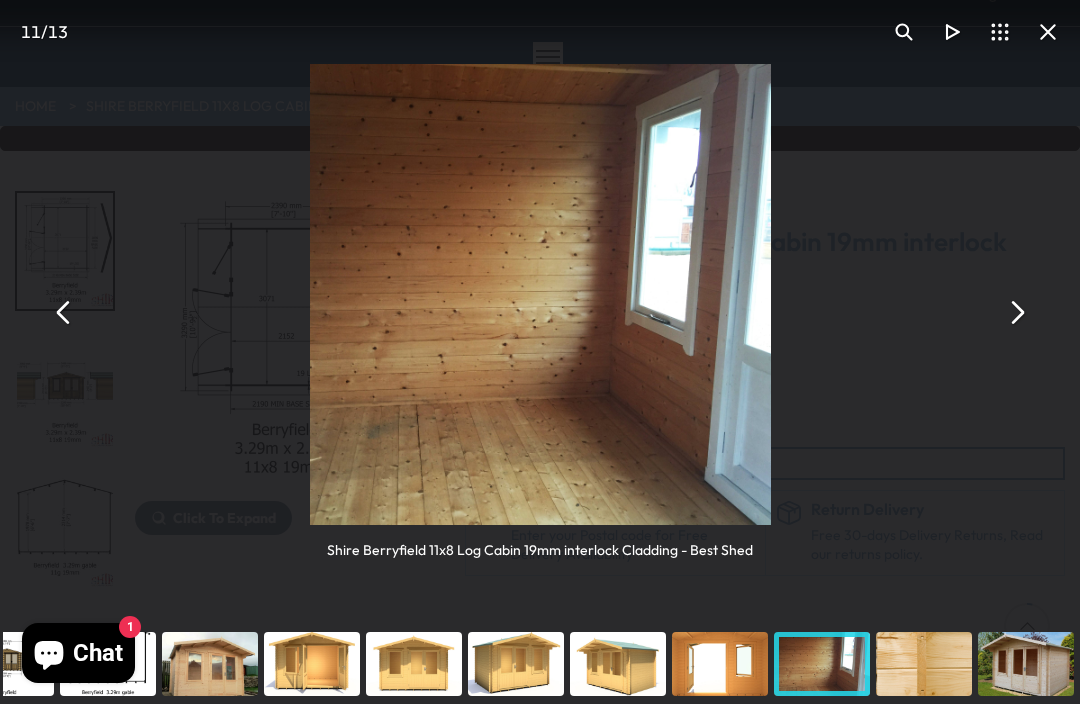 click at bounding box center (1016, 312) 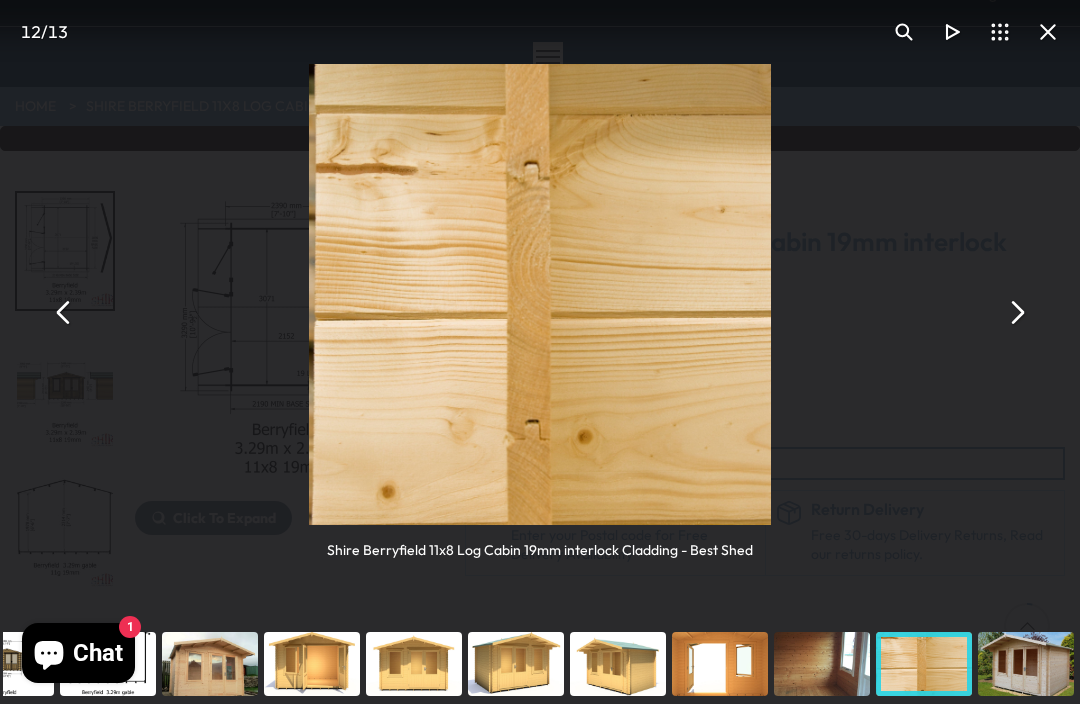 click at bounding box center [1016, 312] 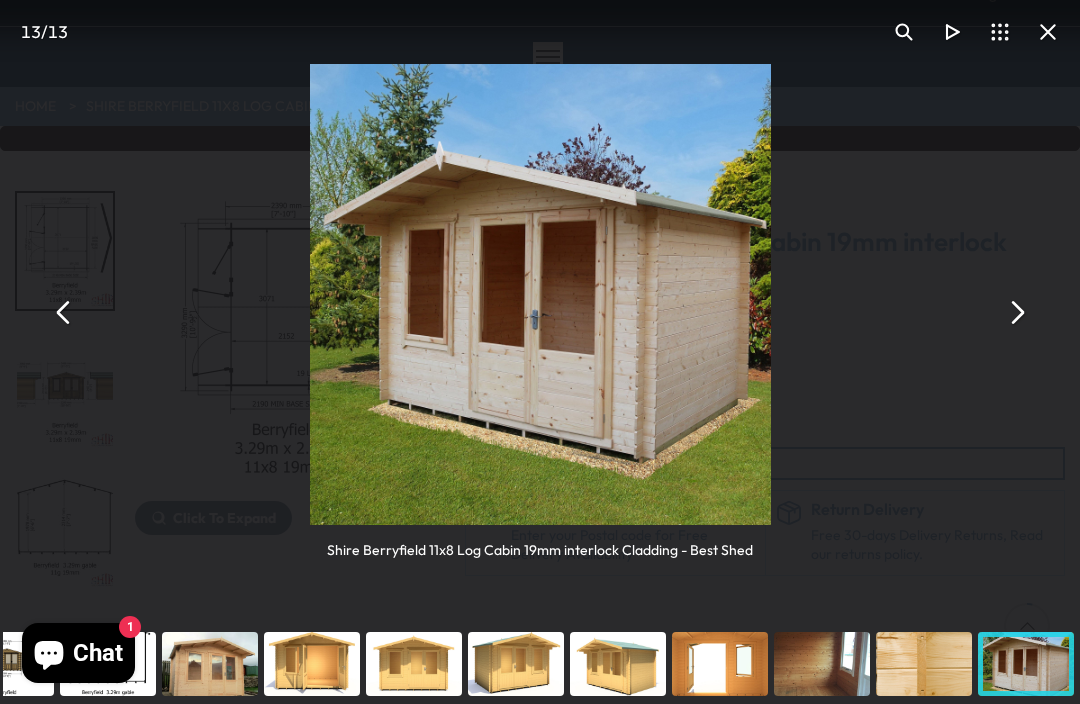 click at bounding box center [1016, 312] 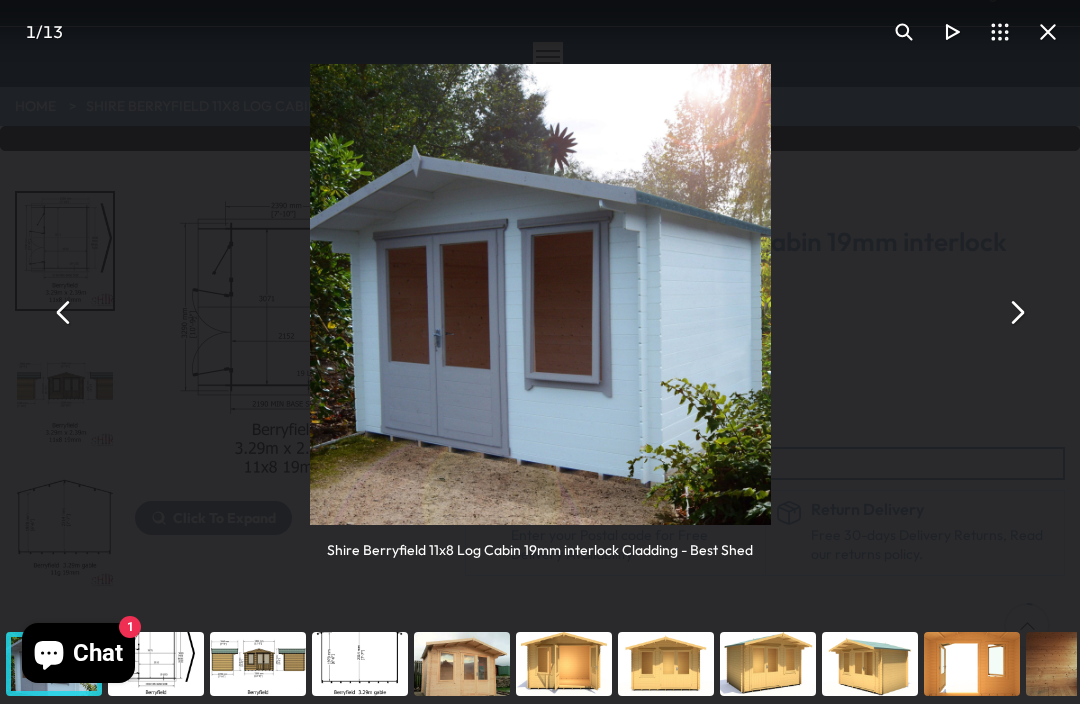 click at bounding box center (1016, 312) 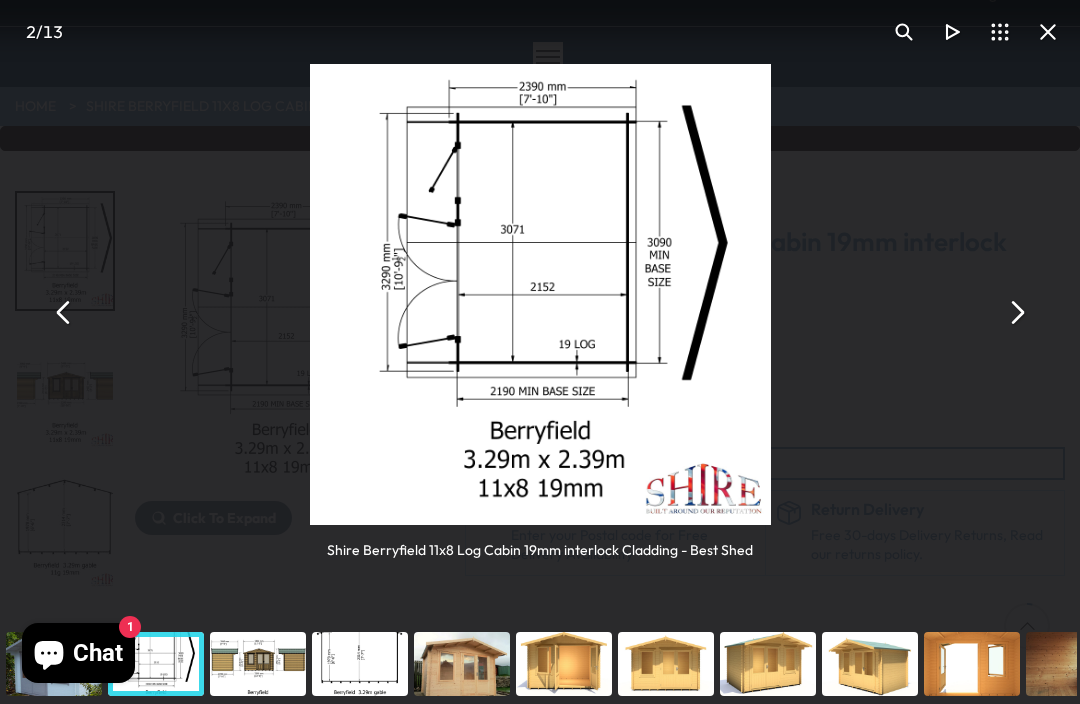 click at bounding box center [1048, 32] 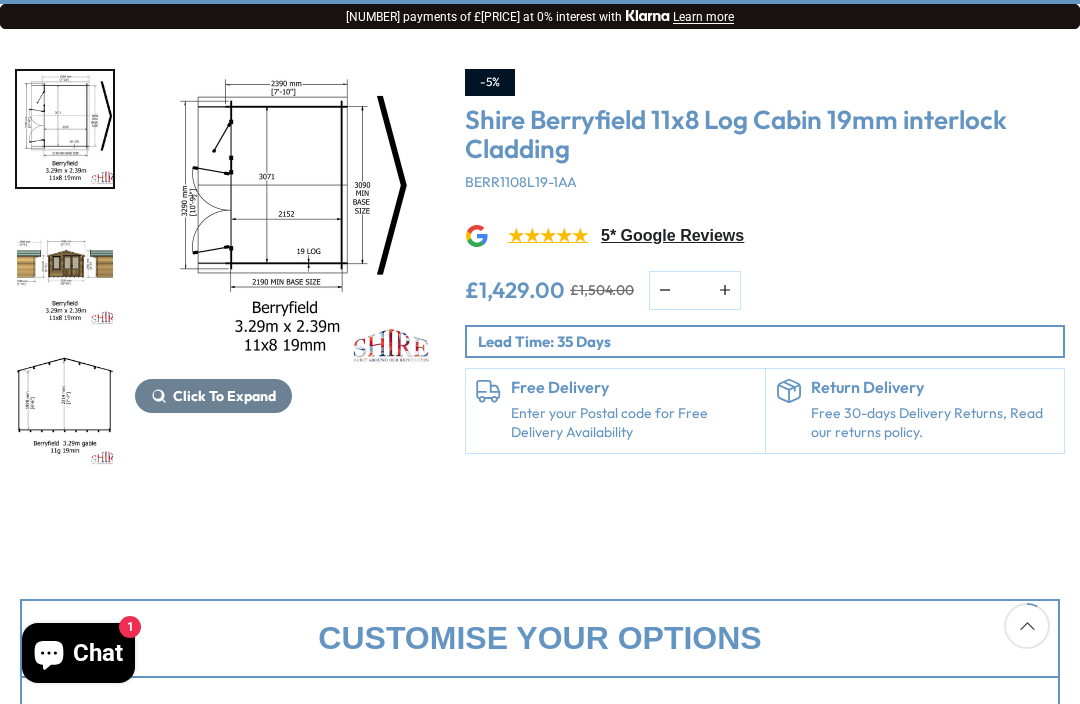 scroll, scrollTop: 232, scrollLeft: 0, axis: vertical 